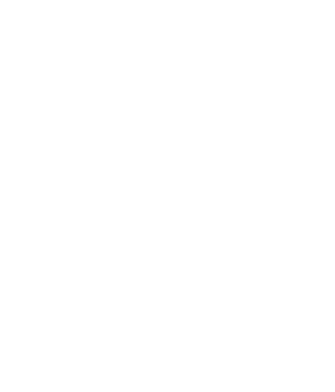 scroll, scrollTop: 0, scrollLeft: 0, axis: both 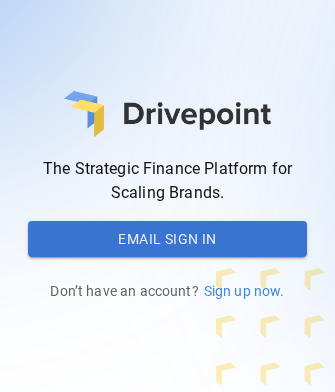 click on "Email Sign In" at bounding box center (167, 239) 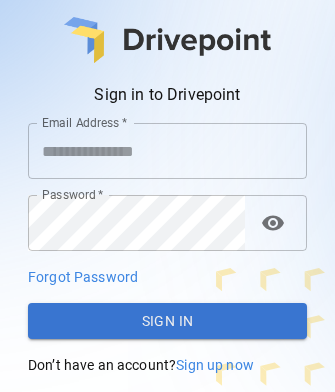 click on "Email Address   *" at bounding box center [167, 151] 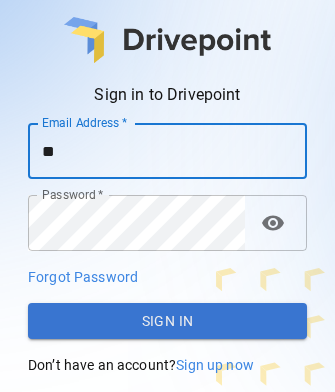 type on "*" 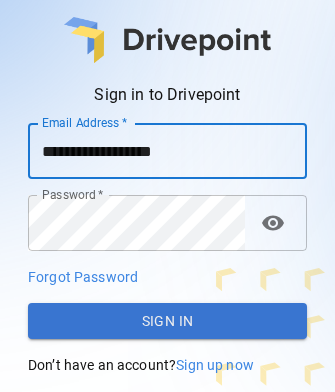 type on "**********" 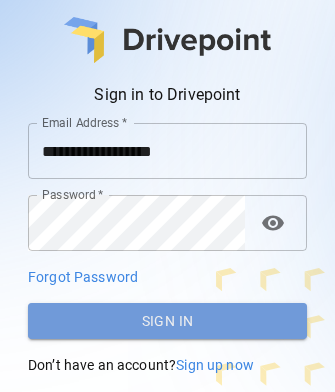 click on "Sign In" at bounding box center (167, 321) 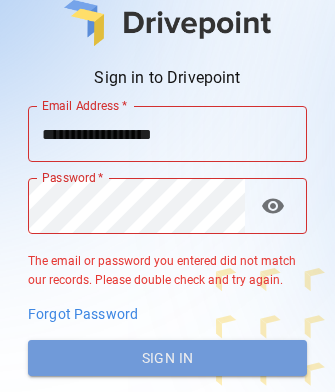 drag, startPoint x: 159, startPoint y: 348, endPoint x: 175, endPoint y: 359, distance: 19.416489 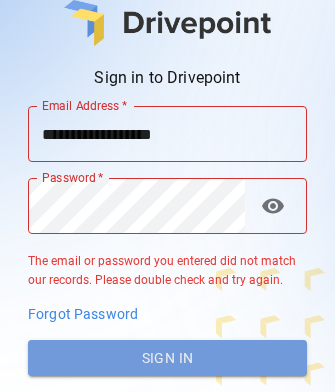 click on "Sign In" at bounding box center [167, 358] 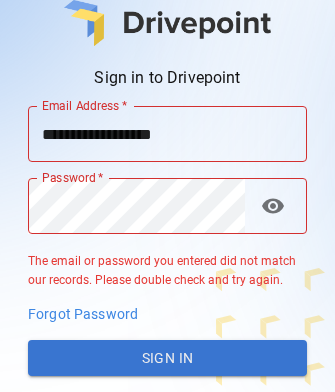click on "Sign In" at bounding box center (167, 358) 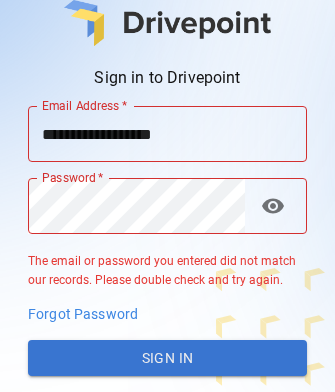 click on "Forgot Password" at bounding box center [83, 314] 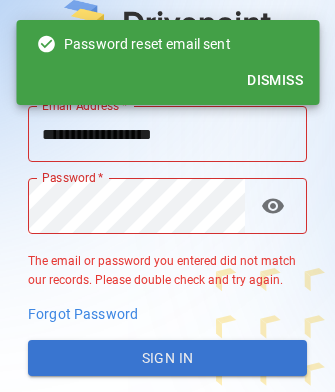 click on "Forgot Password" at bounding box center [83, 314] 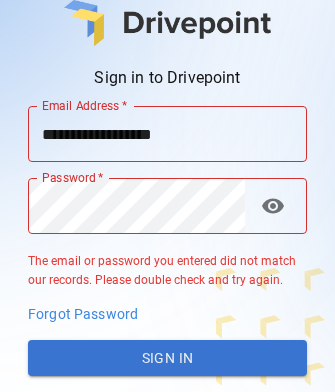 drag, startPoint x: 14, startPoint y: 12, endPoint x: 329, endPoint y: 94, distance: 325.49808 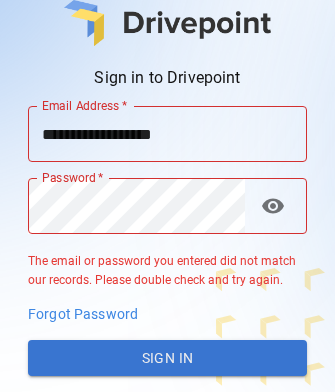 click on "Email Address   * [EMAIL] Email Address   * Password   * visibility Password   * The email or password you entered did not match our records. Please double check and try again. Forgot Password Sign In Don’t have an account?  Sign up now" at bounding box center [167, 259] 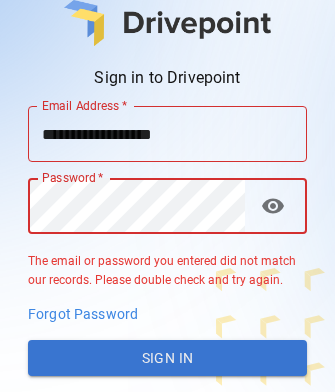 drag, startPoint x: 331, startPoint y: 52, endPoint x: 229, endPoint y: 132, distance: 129.63025 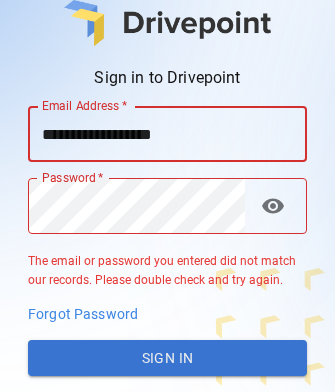 click on "**********" at bounding box center (167, 134) 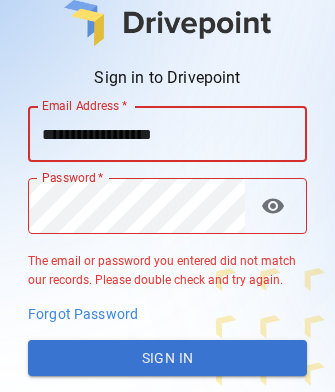 drag, startPoint x: 0, startPoint y: 71, endPoint x: 271, endPoint y: 207, distance: 303.21115 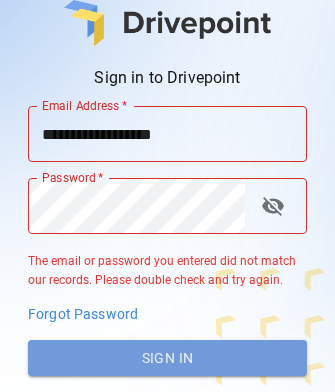 click on "Sign In" at bounding box center [167, 358] 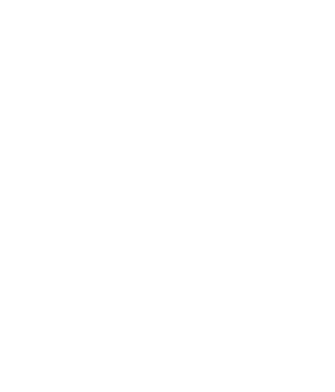 scroll, scrollTop: 0, scrollLeft: 0, axis: both 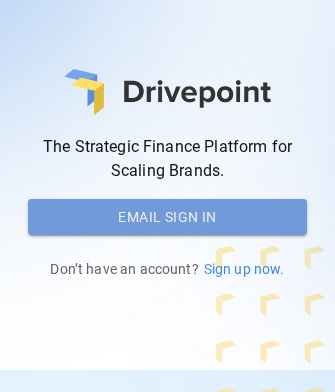 click on "Email Sign In" at bounding box center [167, 217] 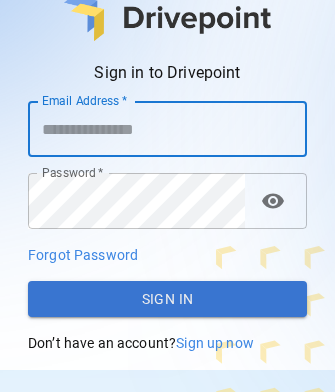 drag, startPoint x: 150, startPoint y: 110, endPoint x: 143, endPoint y: 130, distance: 21.189621 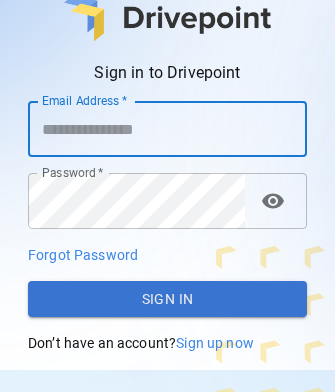 click on "Email Address   *" at bounding box center [167, 129] 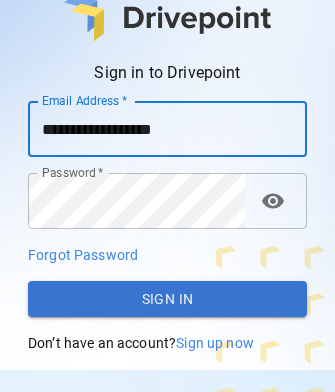 type on "**********" 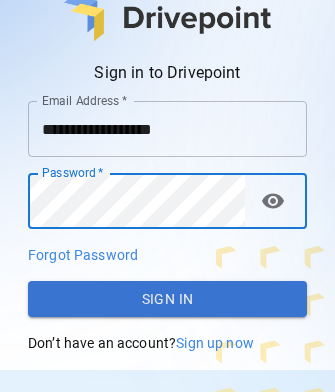 click on "Sign In" at bounding box center [167, 299] 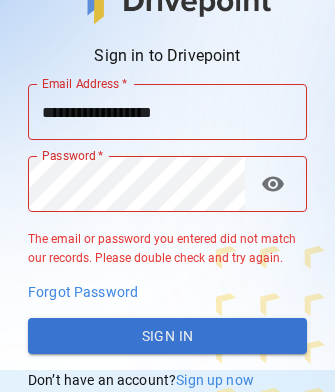 click on "Forgot Password" at bounding box center [83, 292] 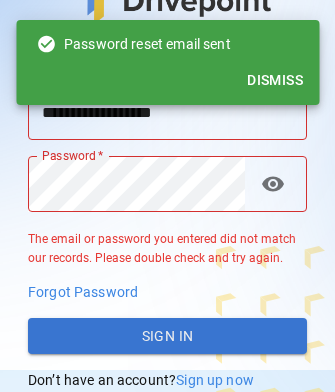click on "Forgot Password" at bounding box center [83, 292] 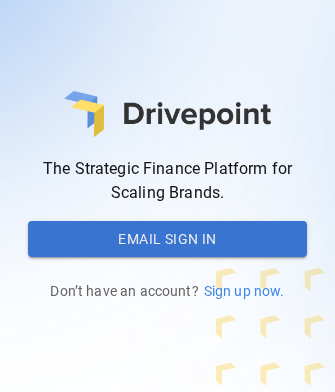 scroll, scrollTop: 0, scrollLeft: 0, axis: both 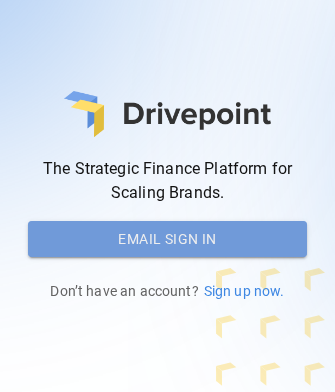 drag, startPoint x: 0, startPoint y: 0, endPoint x: 157, endPoint y: 236, distance: 283.45193 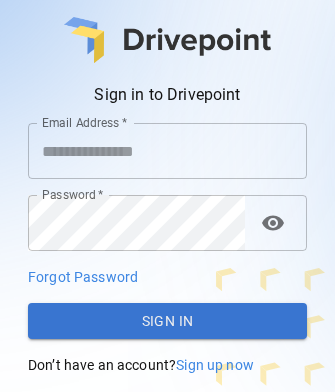 click on "Email Address   *" at bounding box center [167, 151] 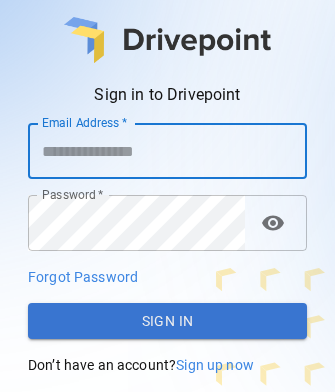 drag, startPoint x: 33, startPoint y: 311, endPoint x: 142, endPoint y: 160, distance: 186.23103 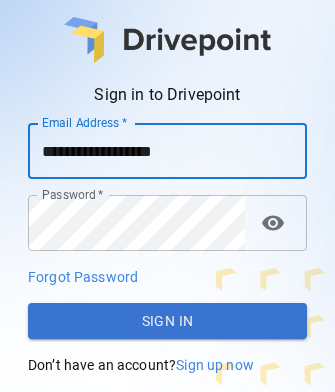 type on "**********" 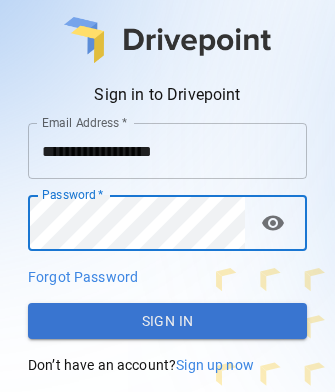 click on "visibility" at bounding box center [273, 223] 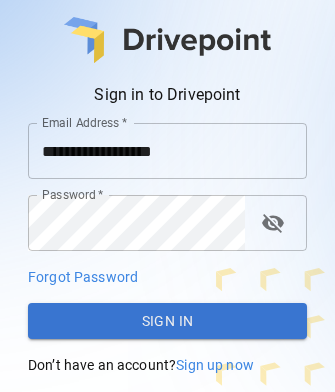 click on "Sign In" at bounding box center [167, 321] 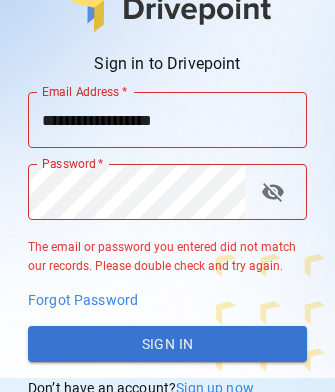 scroll, scrollTop: 1, scrollLeft: 0, axis: vertical 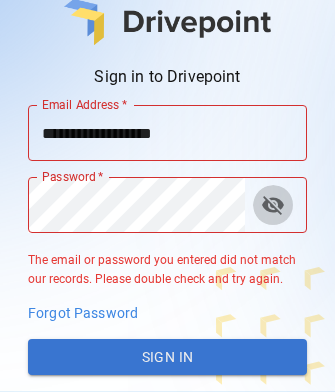 click on "visibility_off" at bounding box center [273, 205] 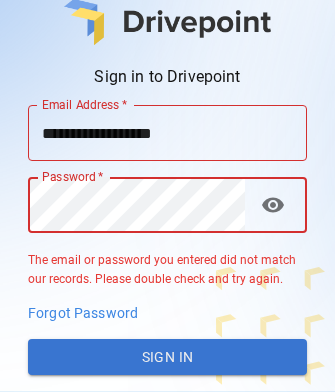 click on "Sign in to Drivepoint Email Address   * [EMAIL] Email Address   * Password   * visibility Password   * The email or password you entered did not match our records. Please double check and try again. Forgot Password Sign In Don’t have an account?  Sign up now" at bounding box center [167, 195] 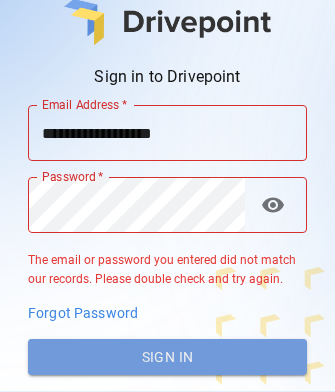 click on "Sign In" at bounding box center (167, 357) 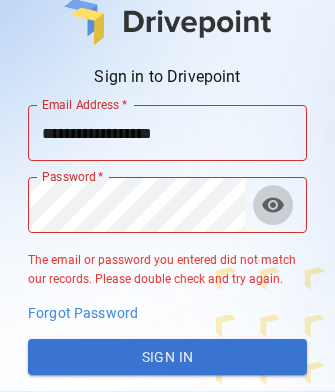 click on "visibility" at bounding box center (273, 205) 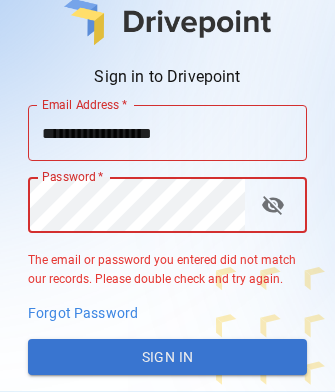 click on "**********" at bounding box center (167, 195) 